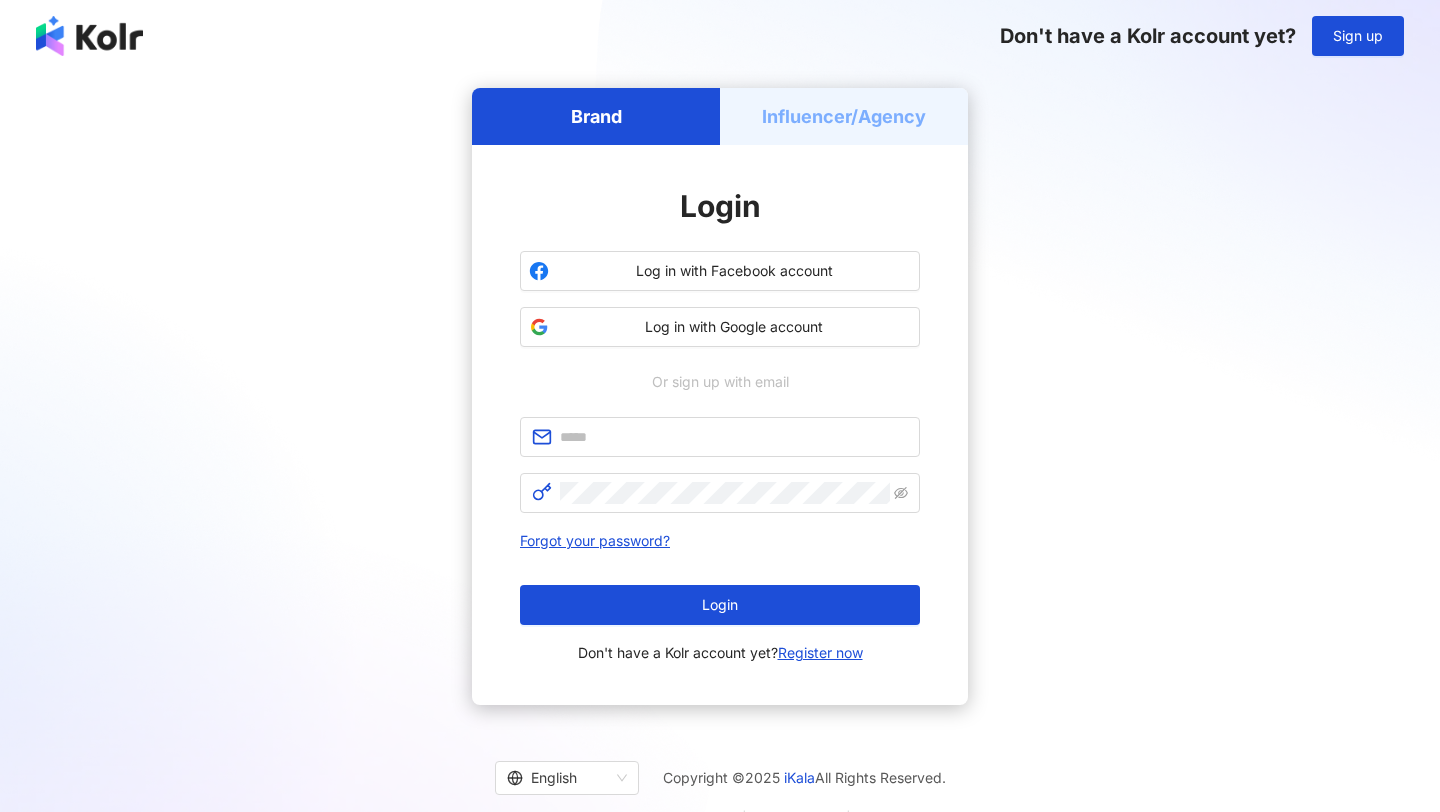 scroll, scrollTop: 0, scrollLeft: 0, axis: both 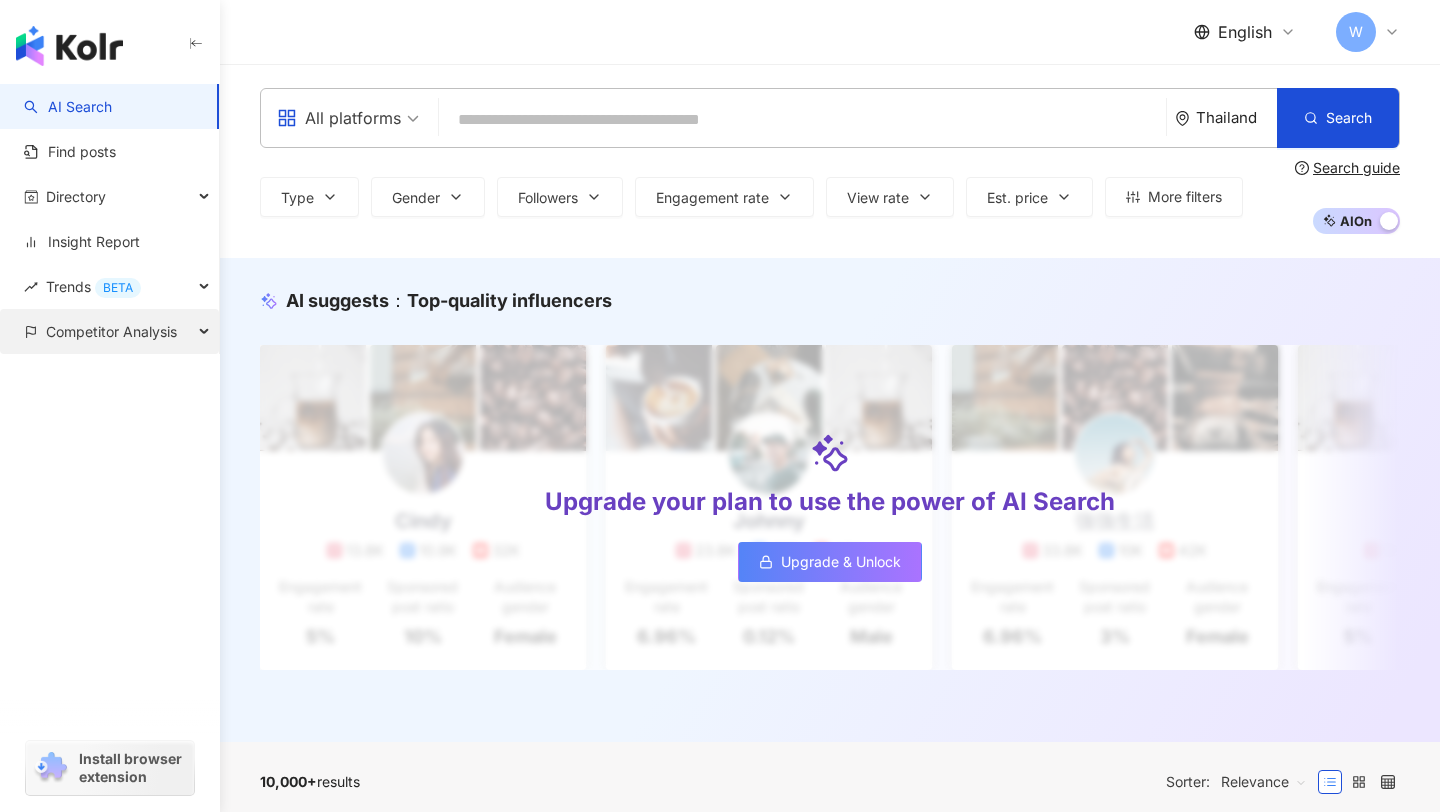 click on "Competitor Analysis" at bounding box center (111, 331) 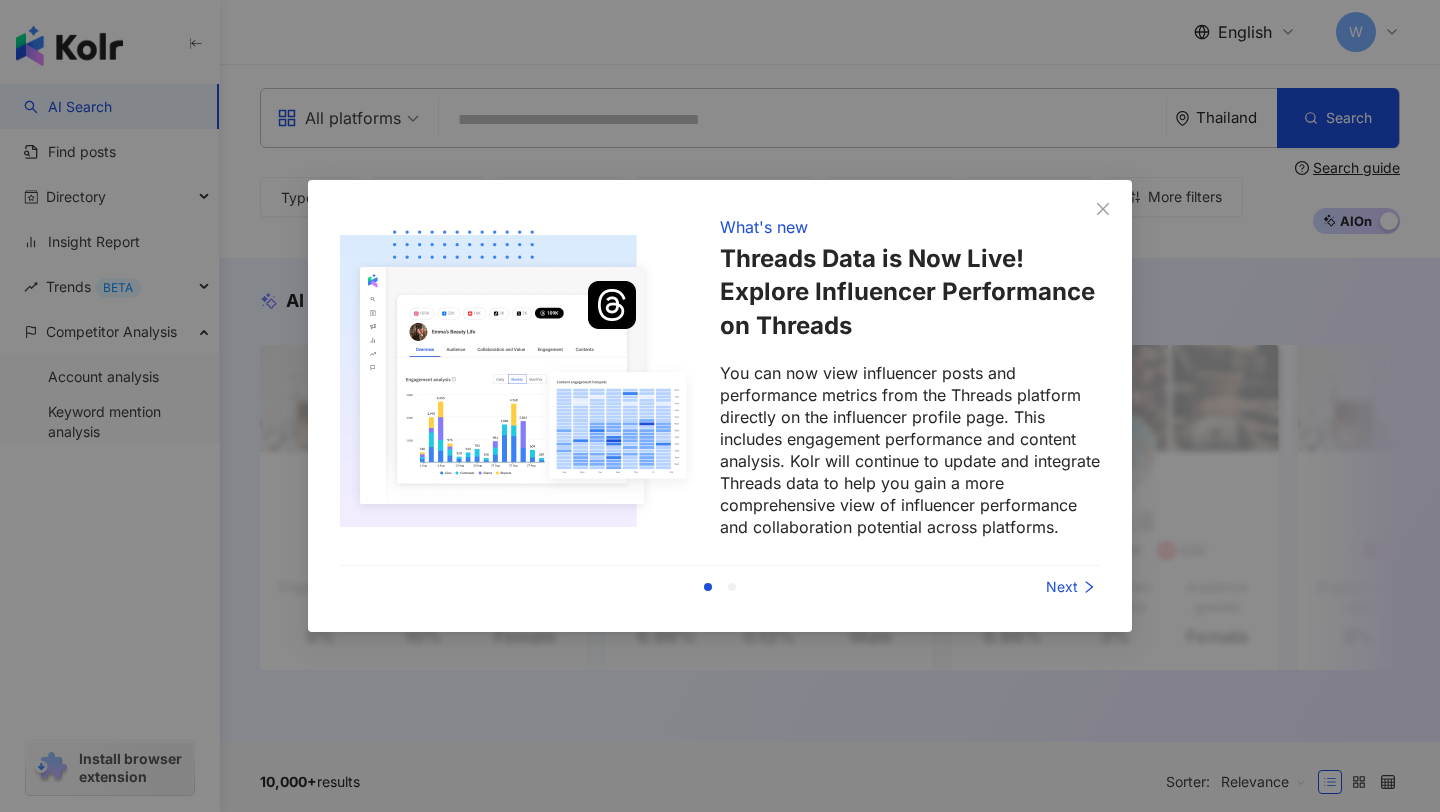 click on "Next" at bounding box center [1025, 587] 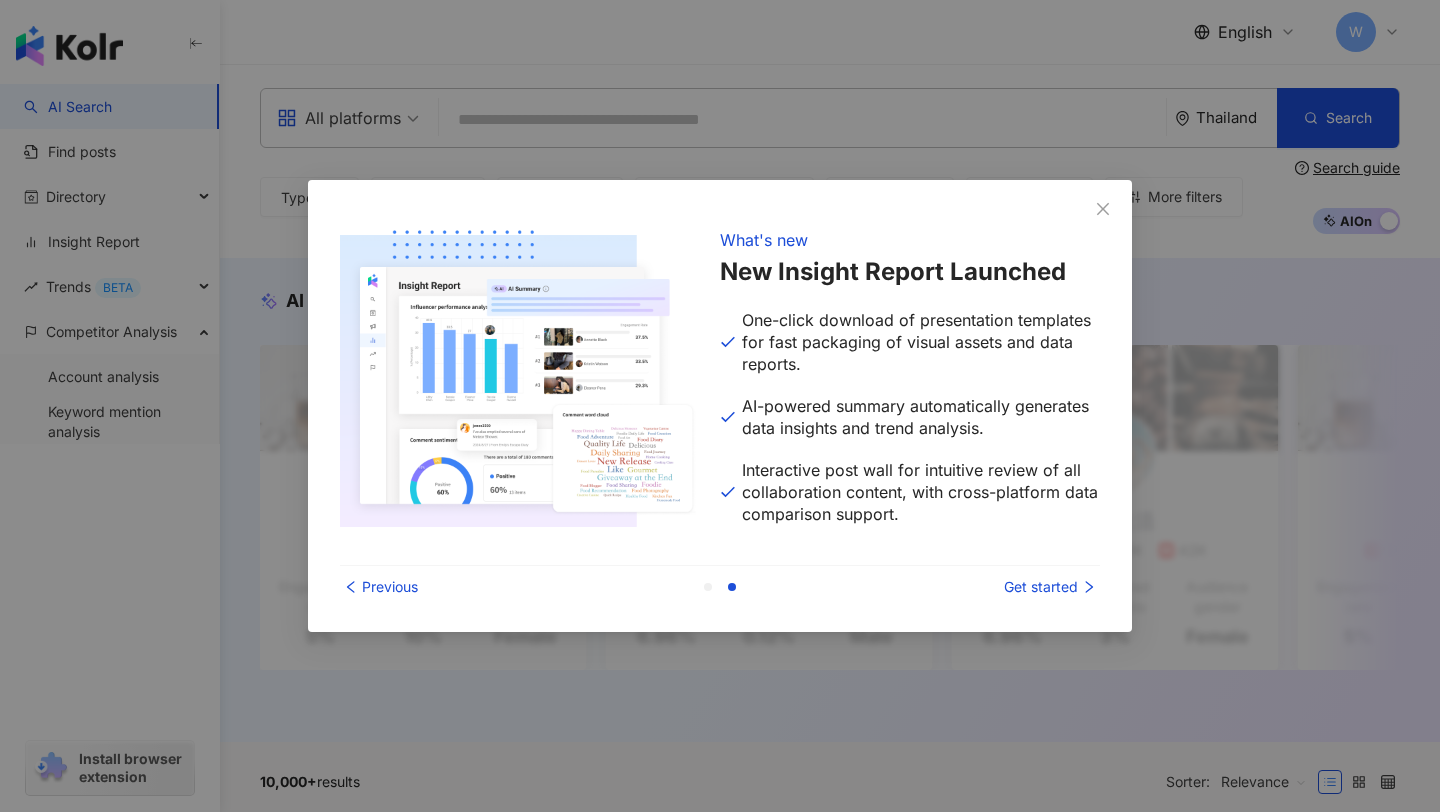 click on "Get started" at bounding box center (1025, 587) 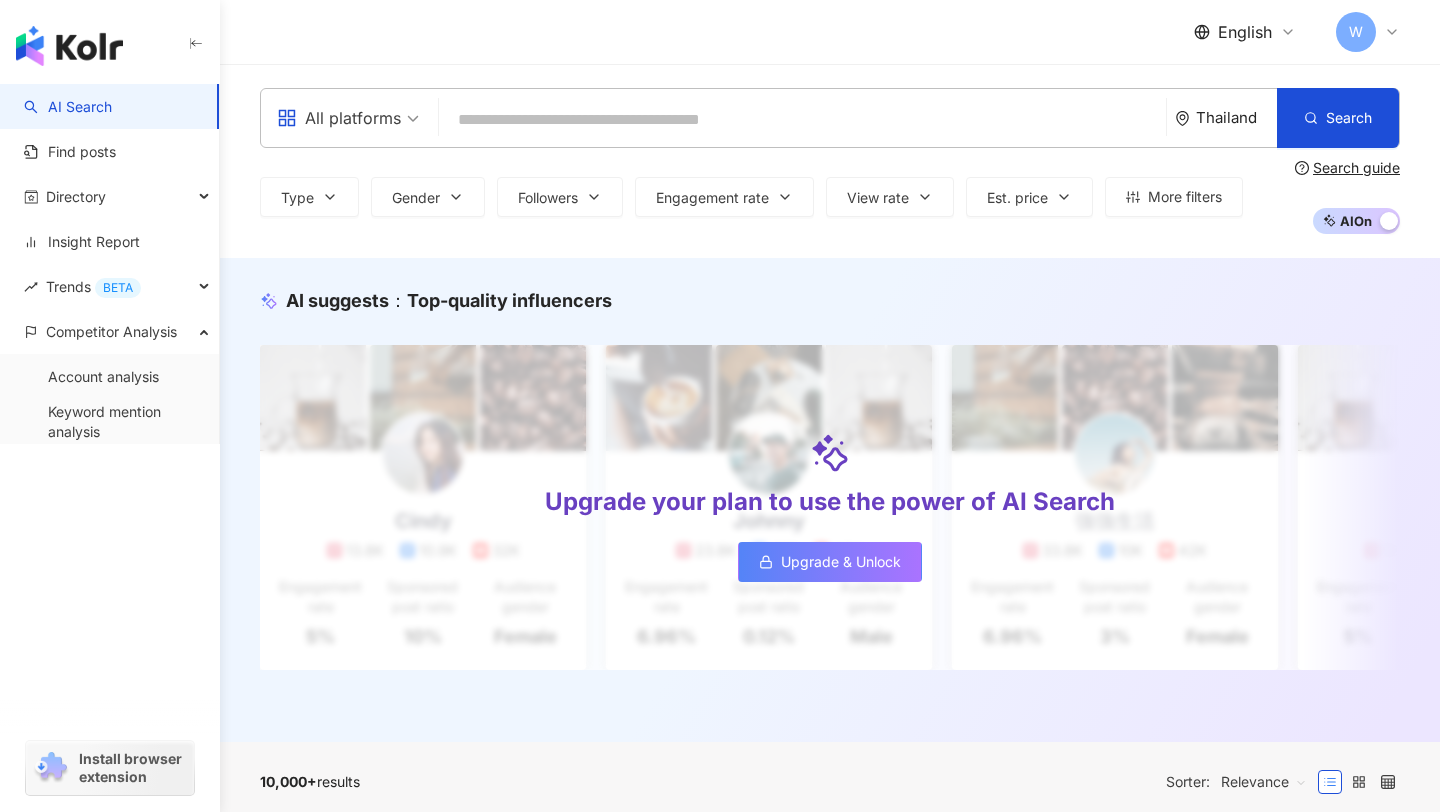 click on "English" at bounding box center [1245, 32] 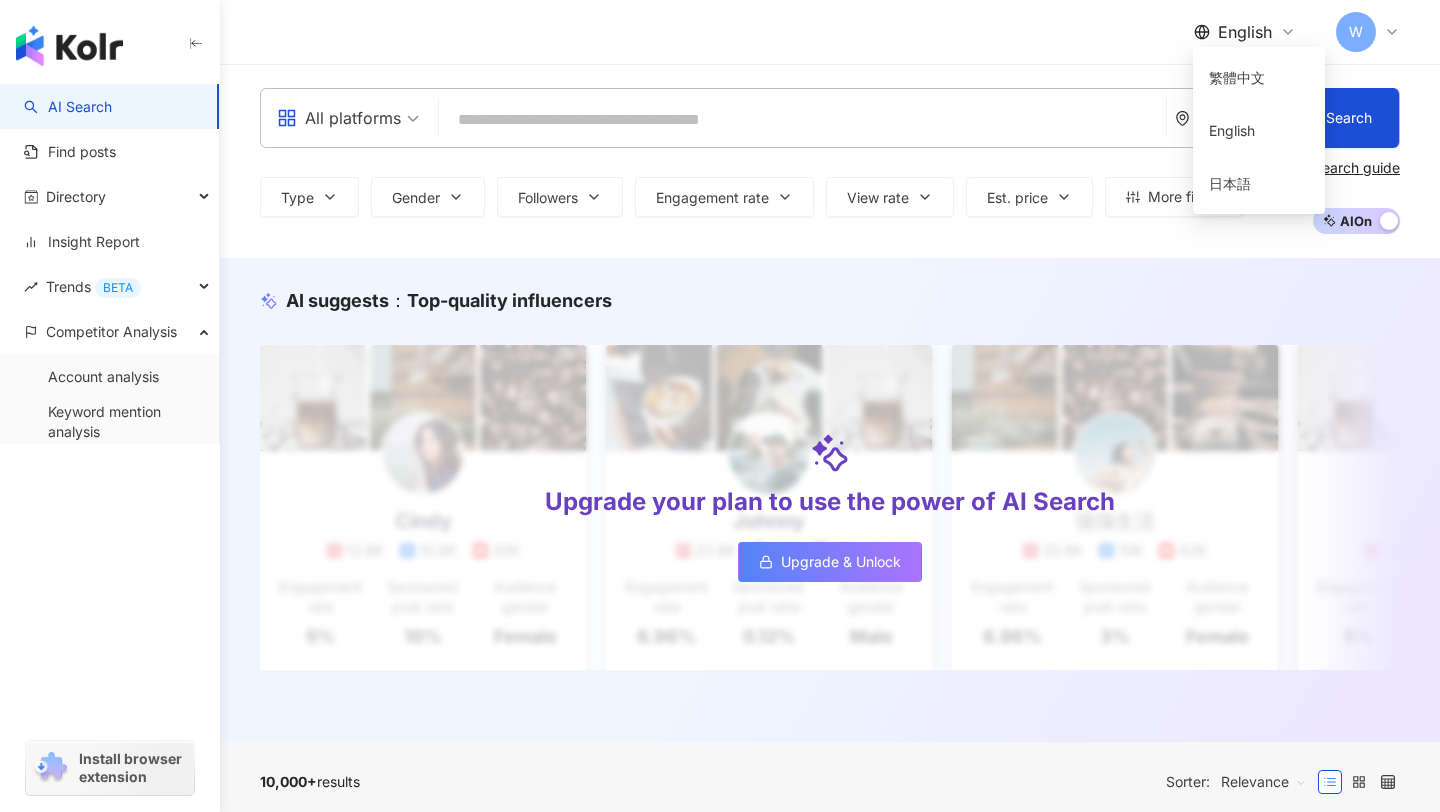 click 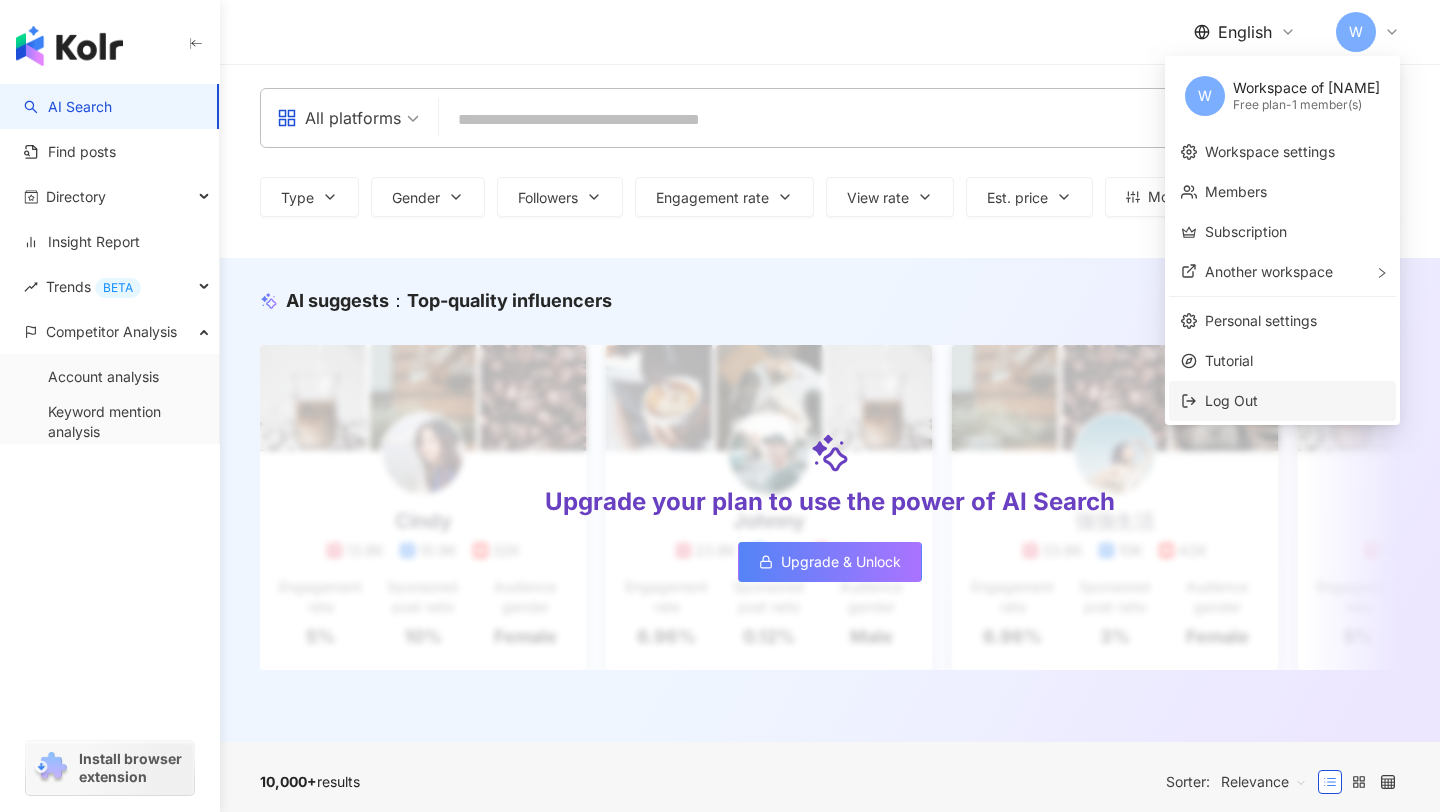 click on "Log Out" at bounding box center (1231, 400) 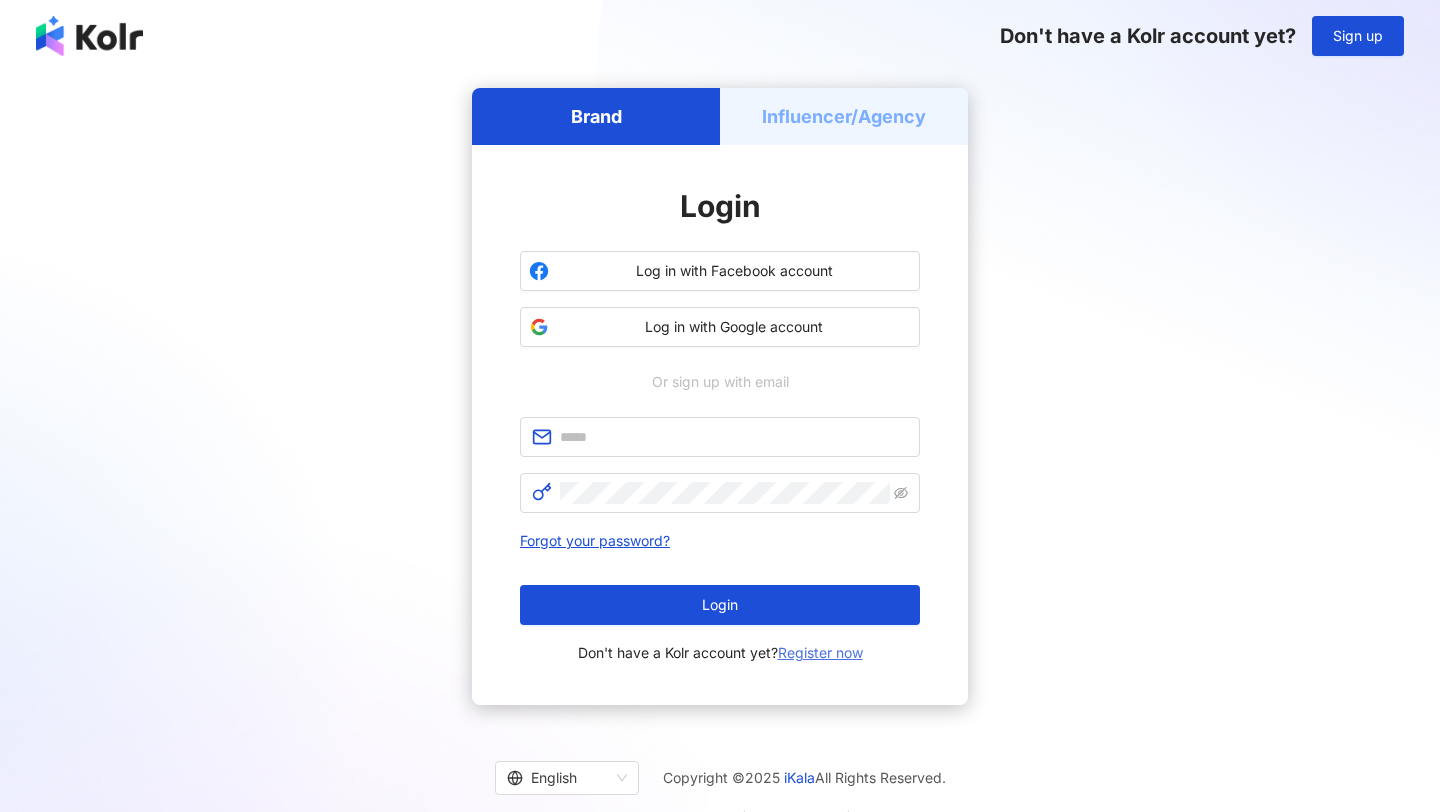 click on "Register now" at bounding box center [820, 652] 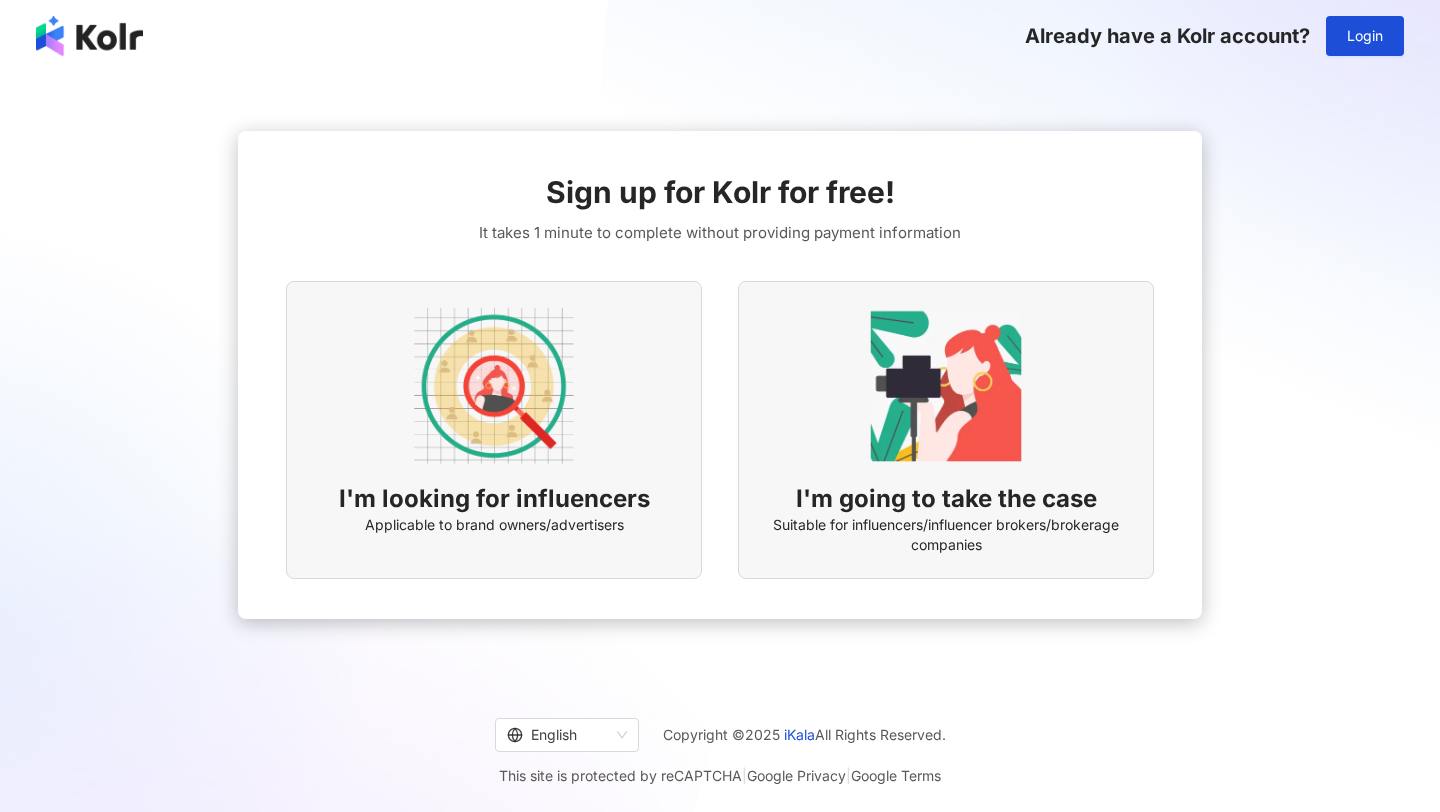click on "I'm looking for influencers" at bounding box center (494, 499) 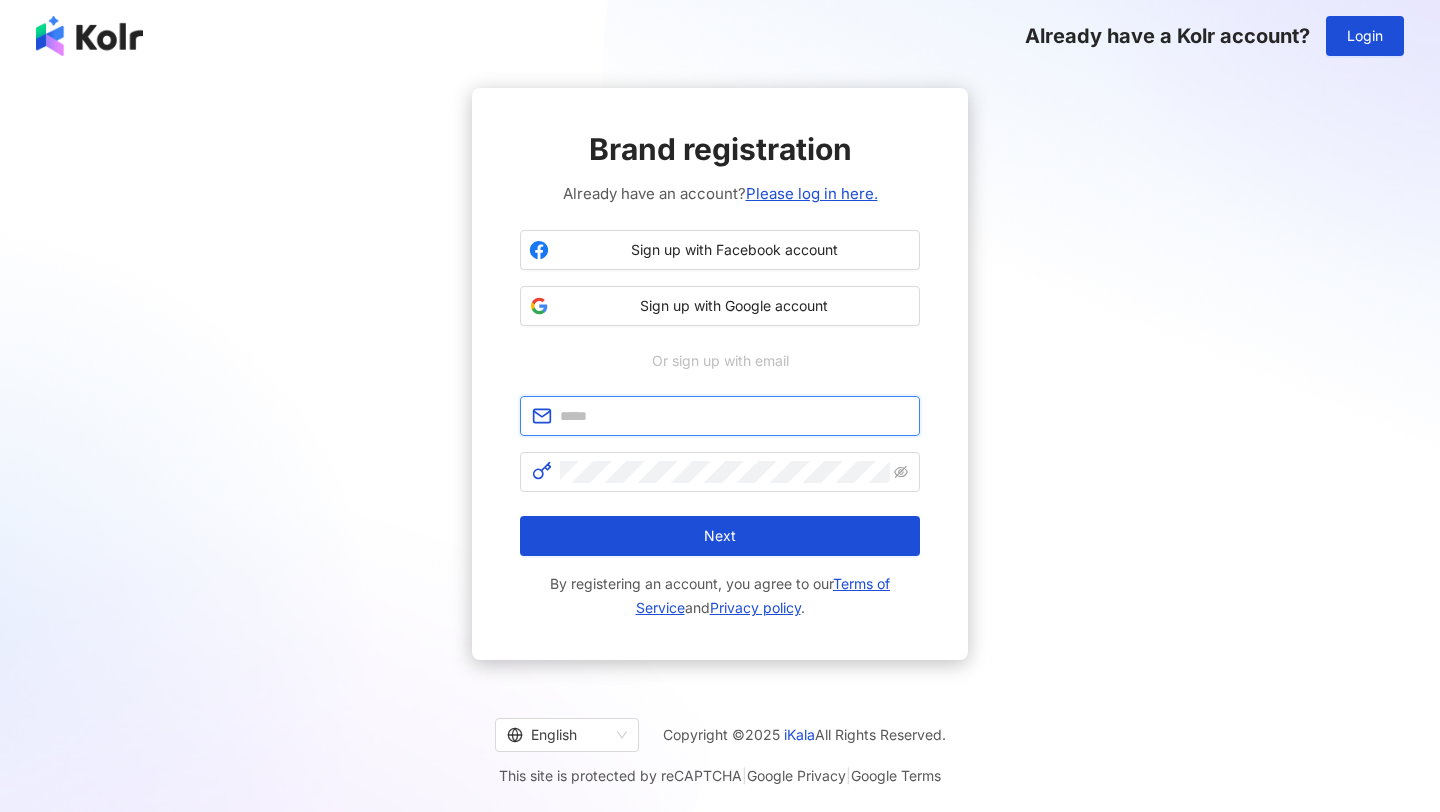 click at bounding box center (734, 416) 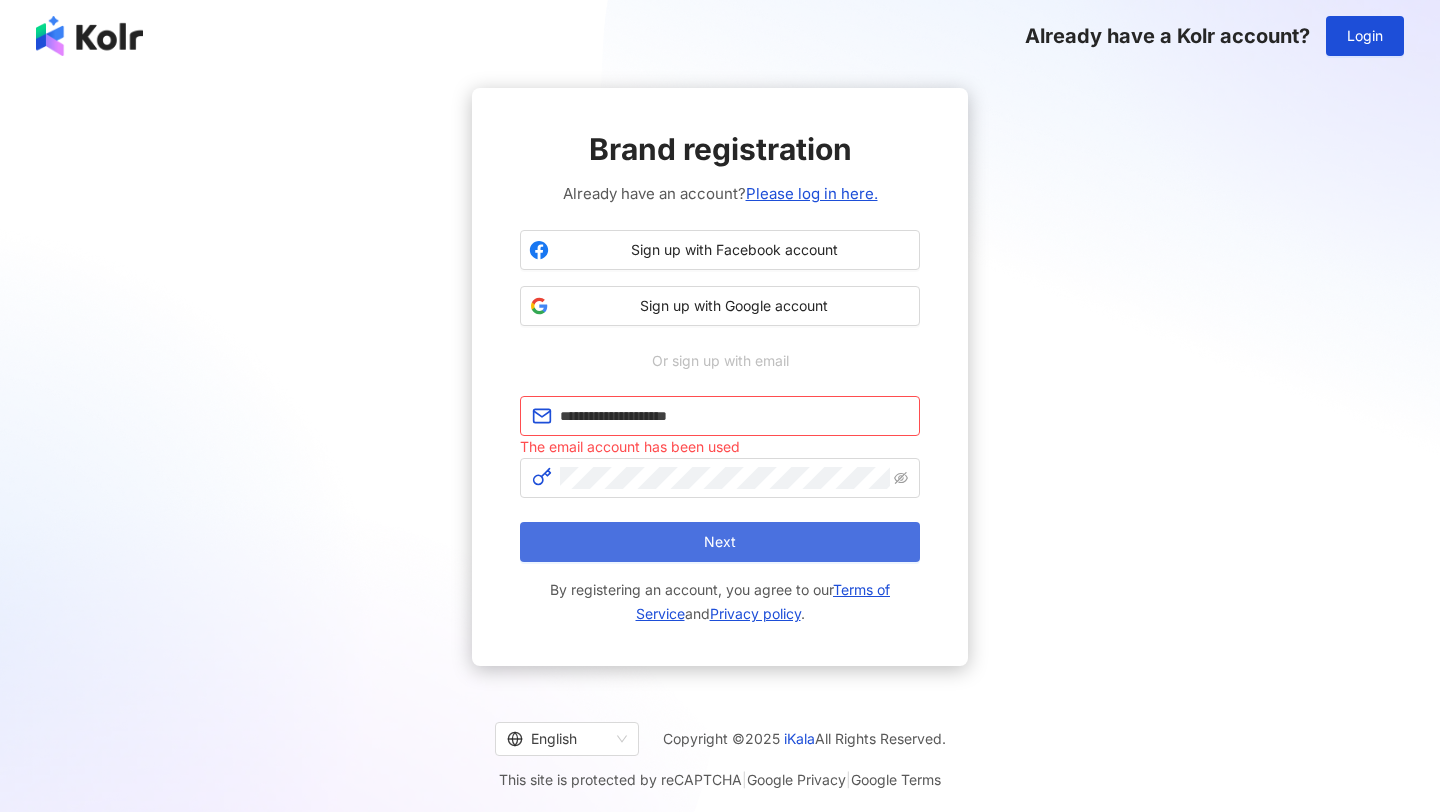 click on "Next" at bounding box center [720, 542] 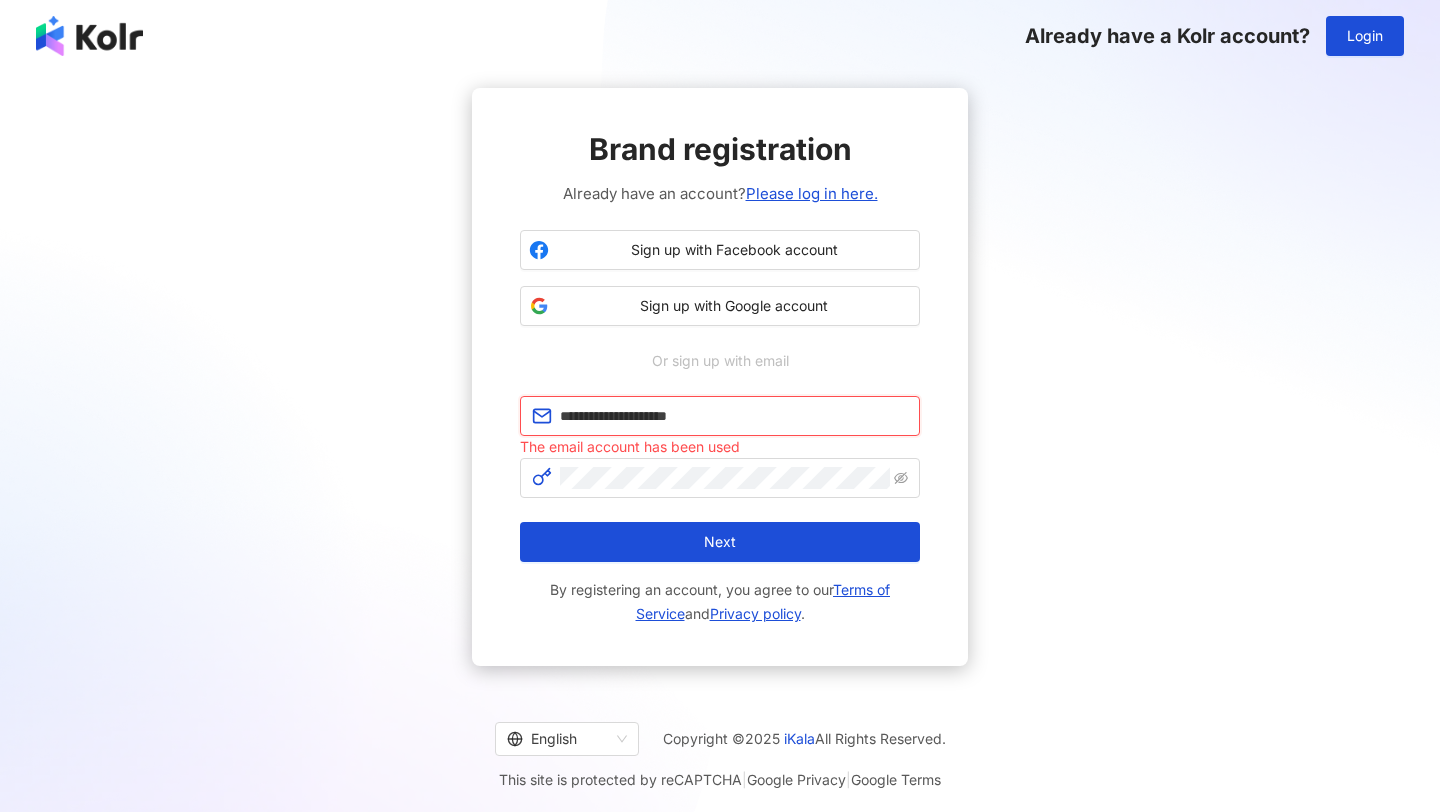 click on "**********" at bounding box center (734, 416) 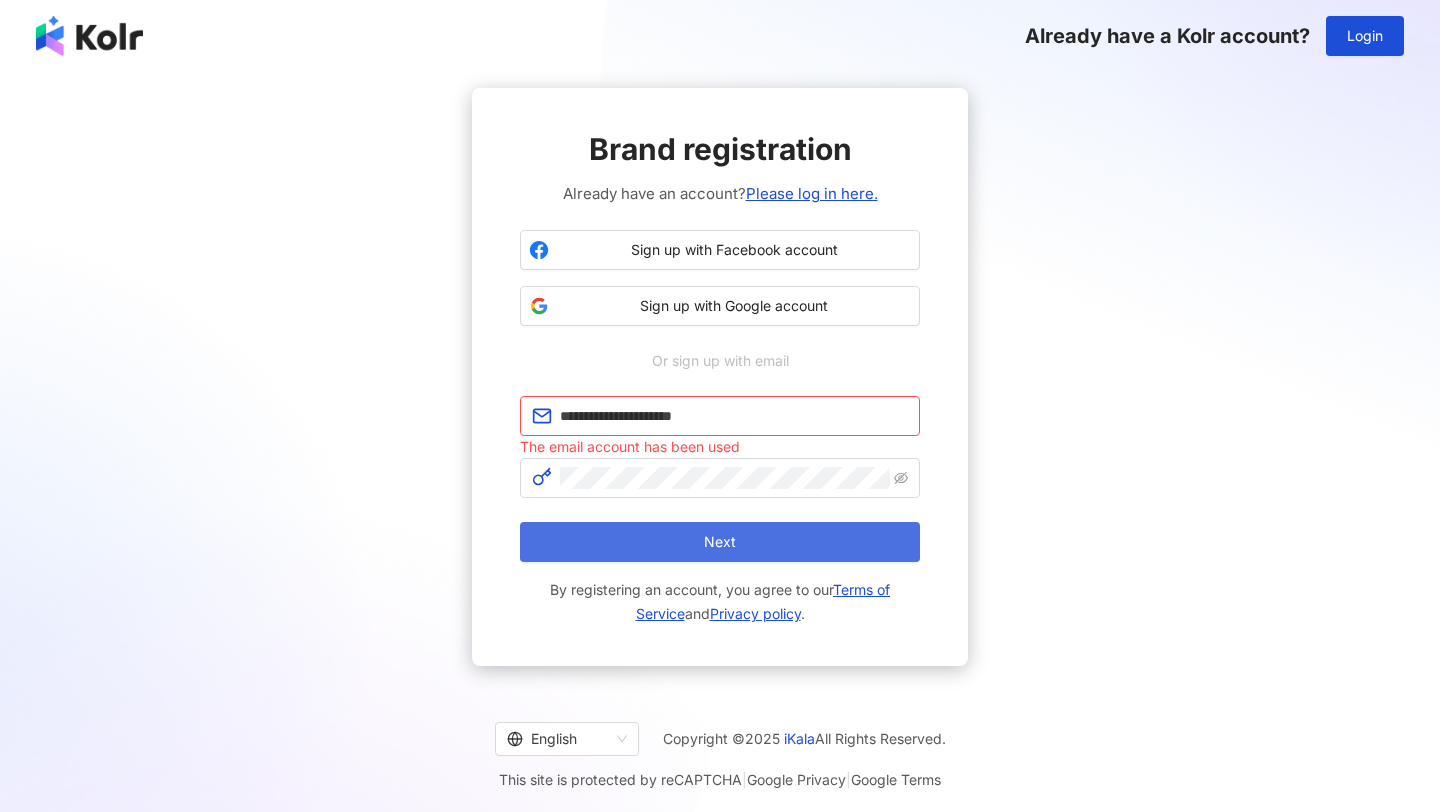 click on "Next" at bounding box center [720, 542] 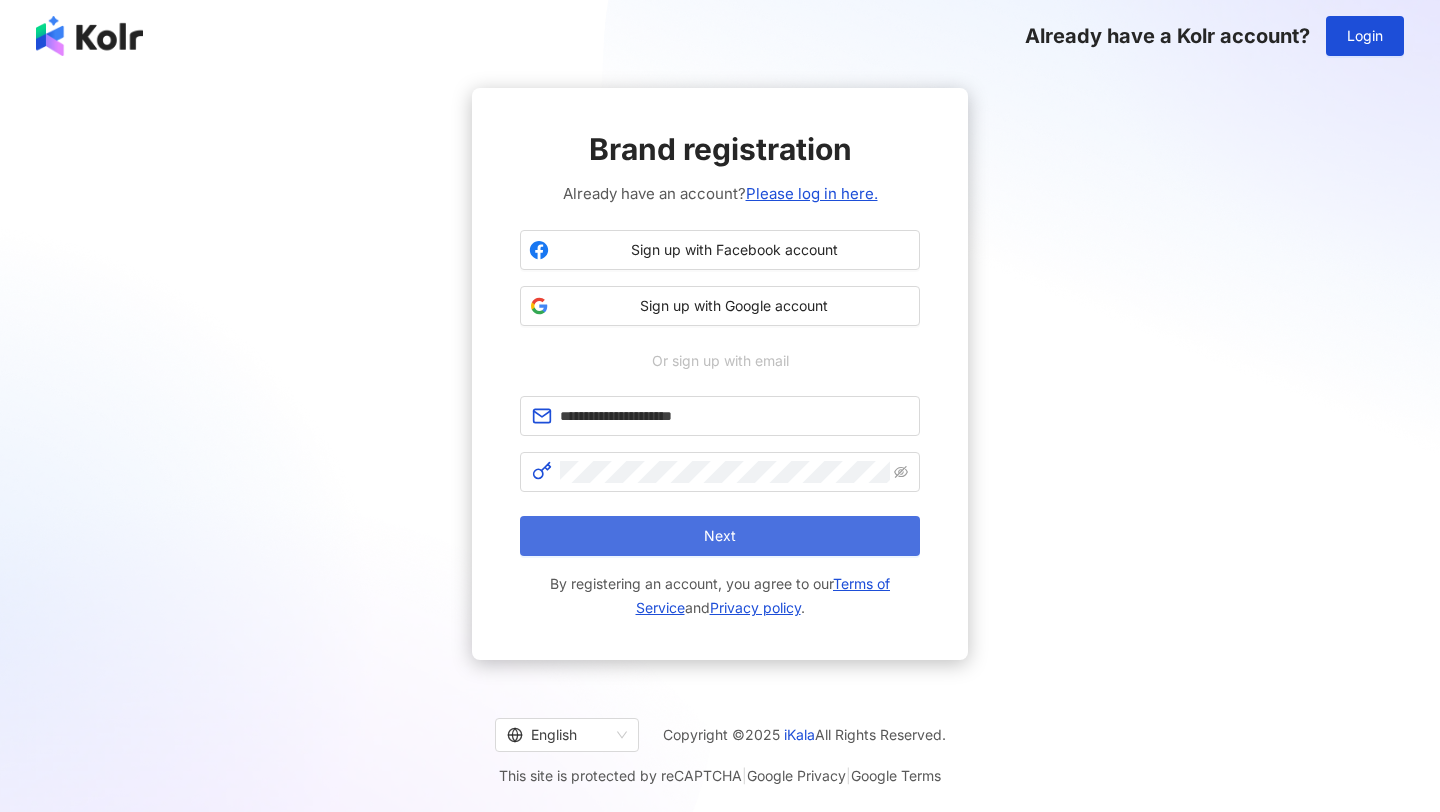 click on "Next" at bounding box center [720, 536] 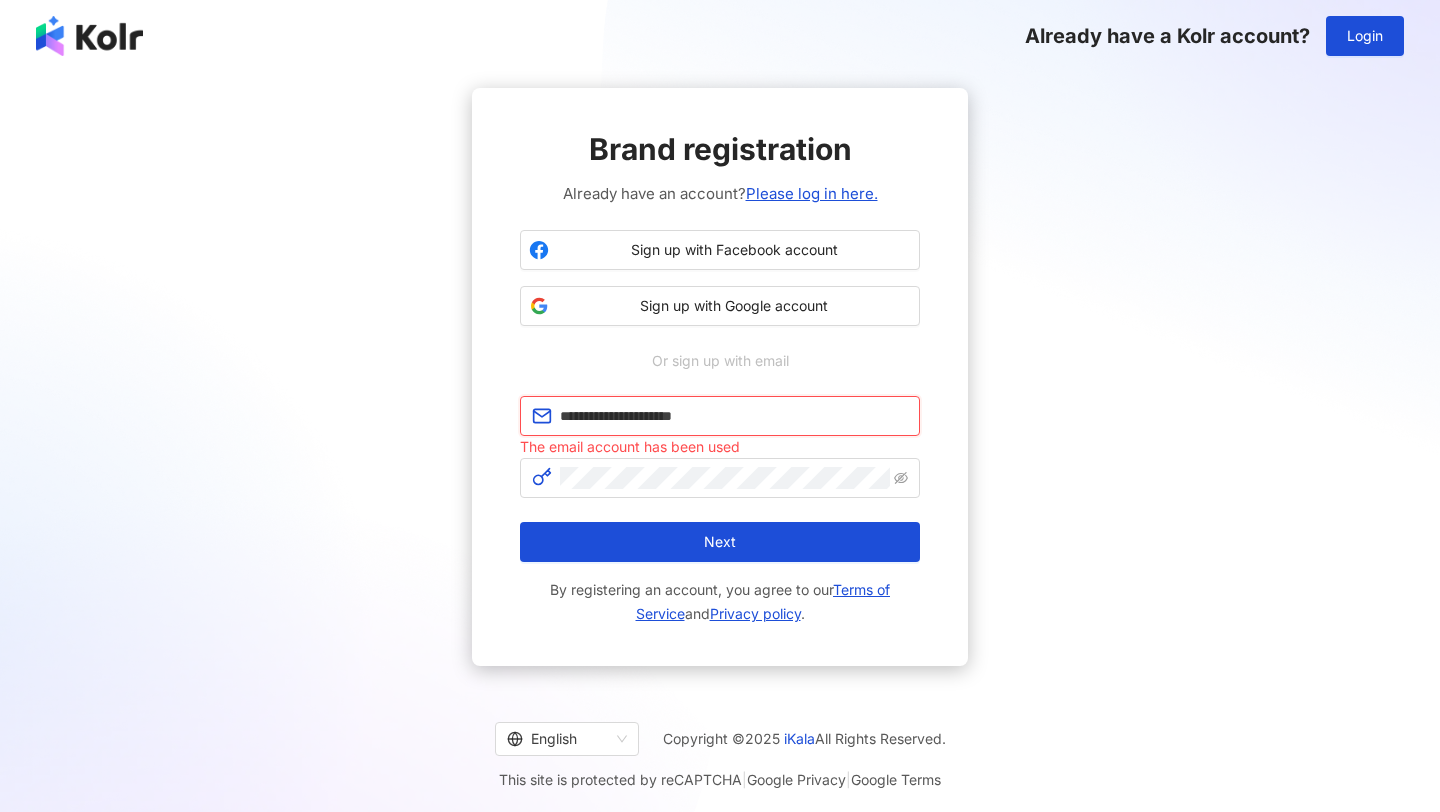 click on "**********" at bounding box center [734, 416] 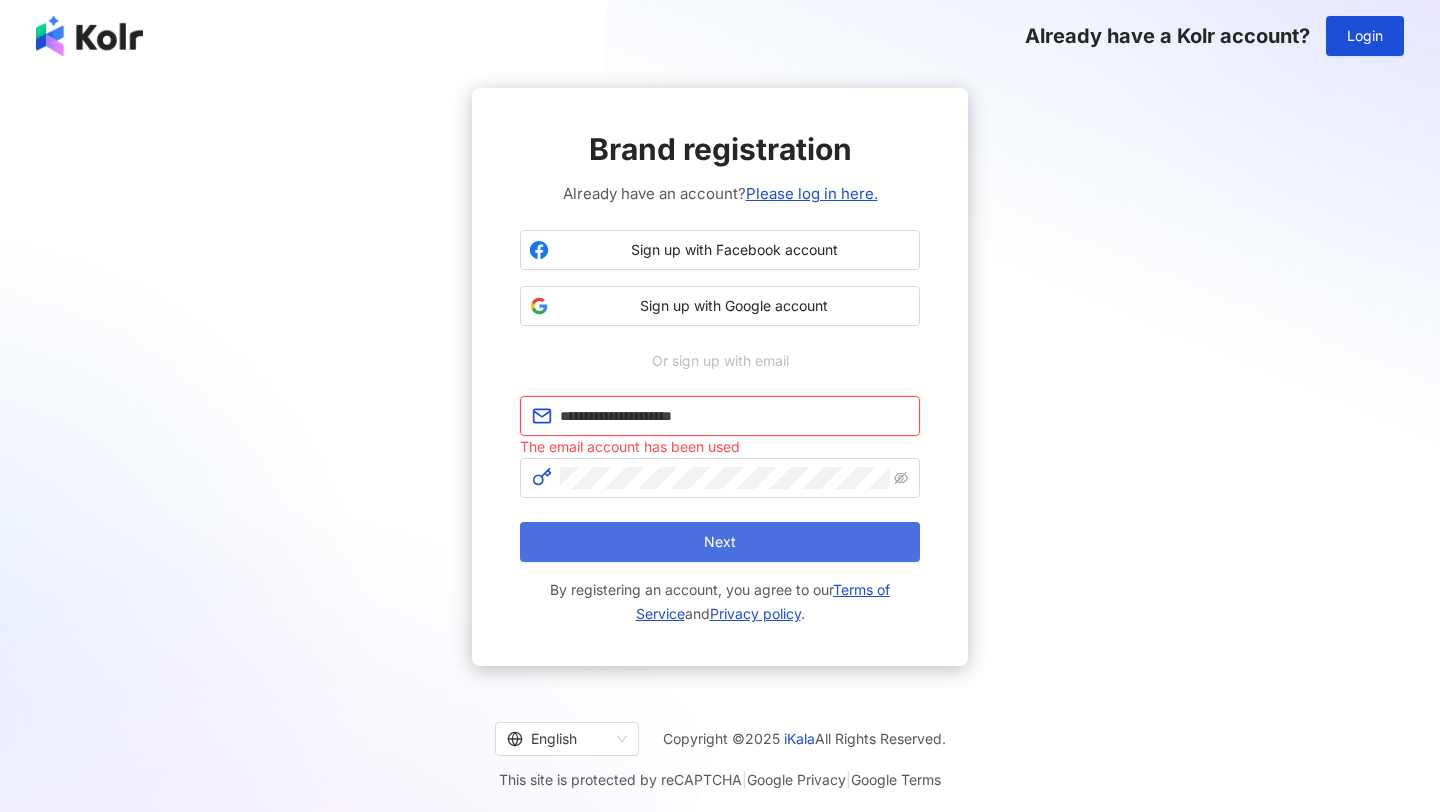 type on "**********" 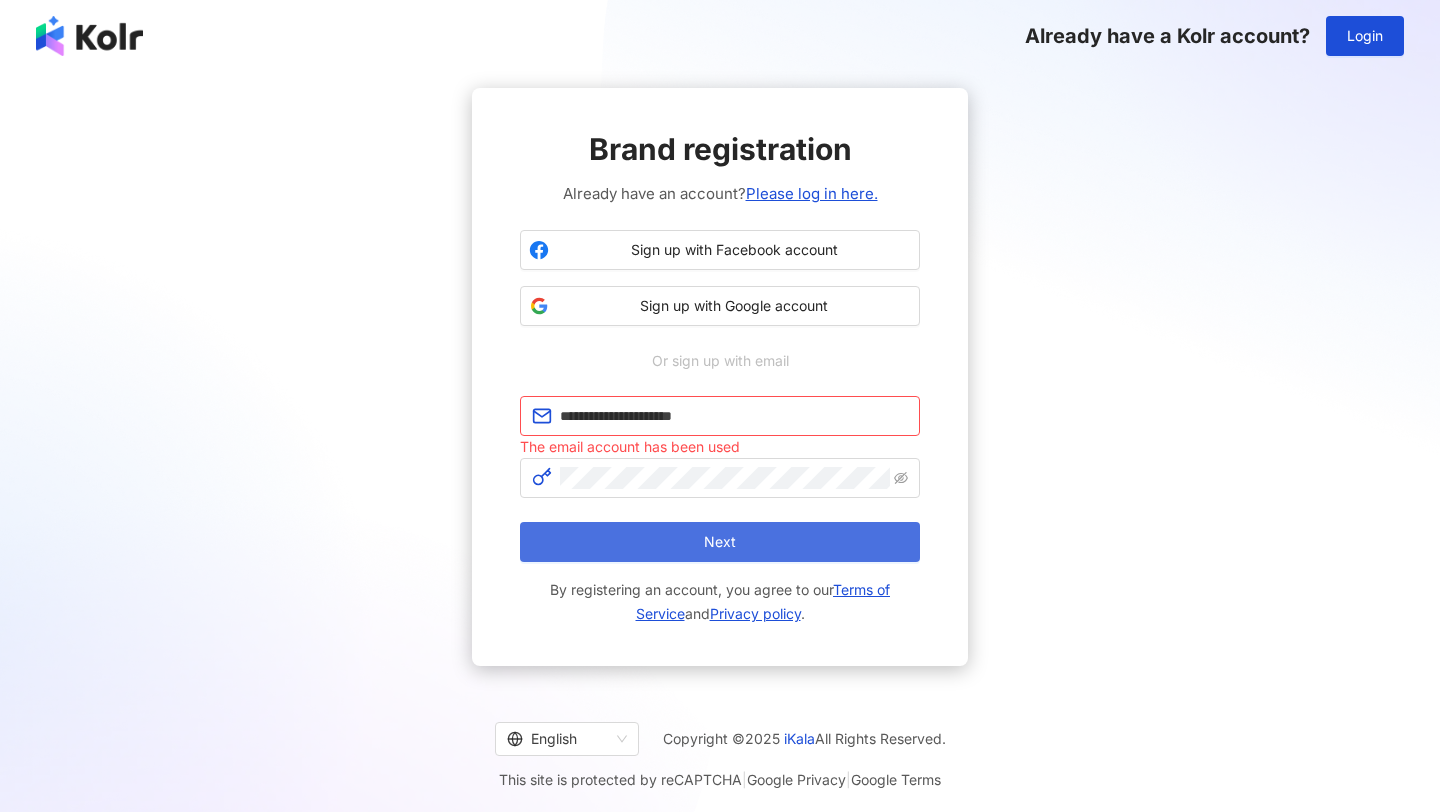 click on "Next" at bounding box center [720, 542] 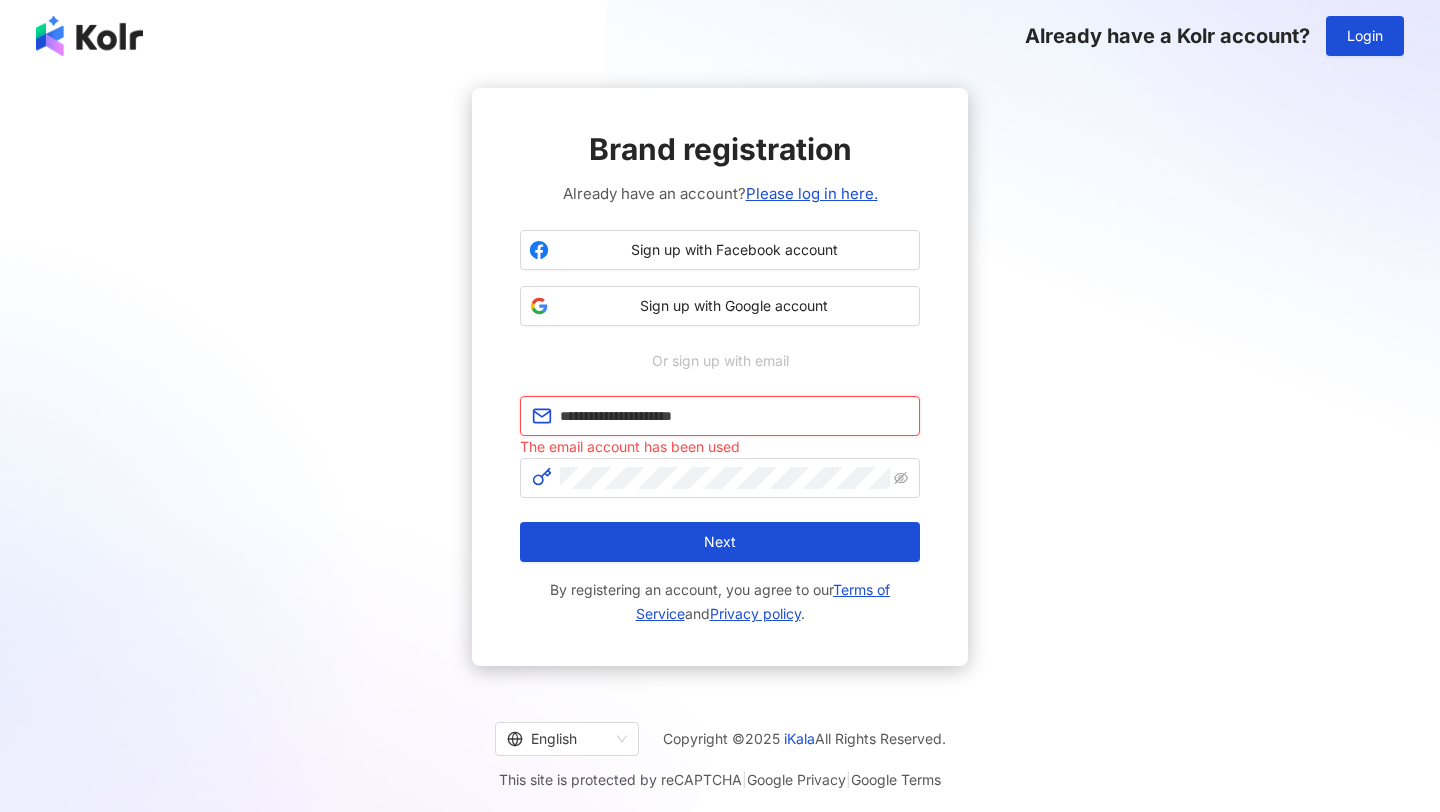 click on "**********" at bounding box center (734, 416) 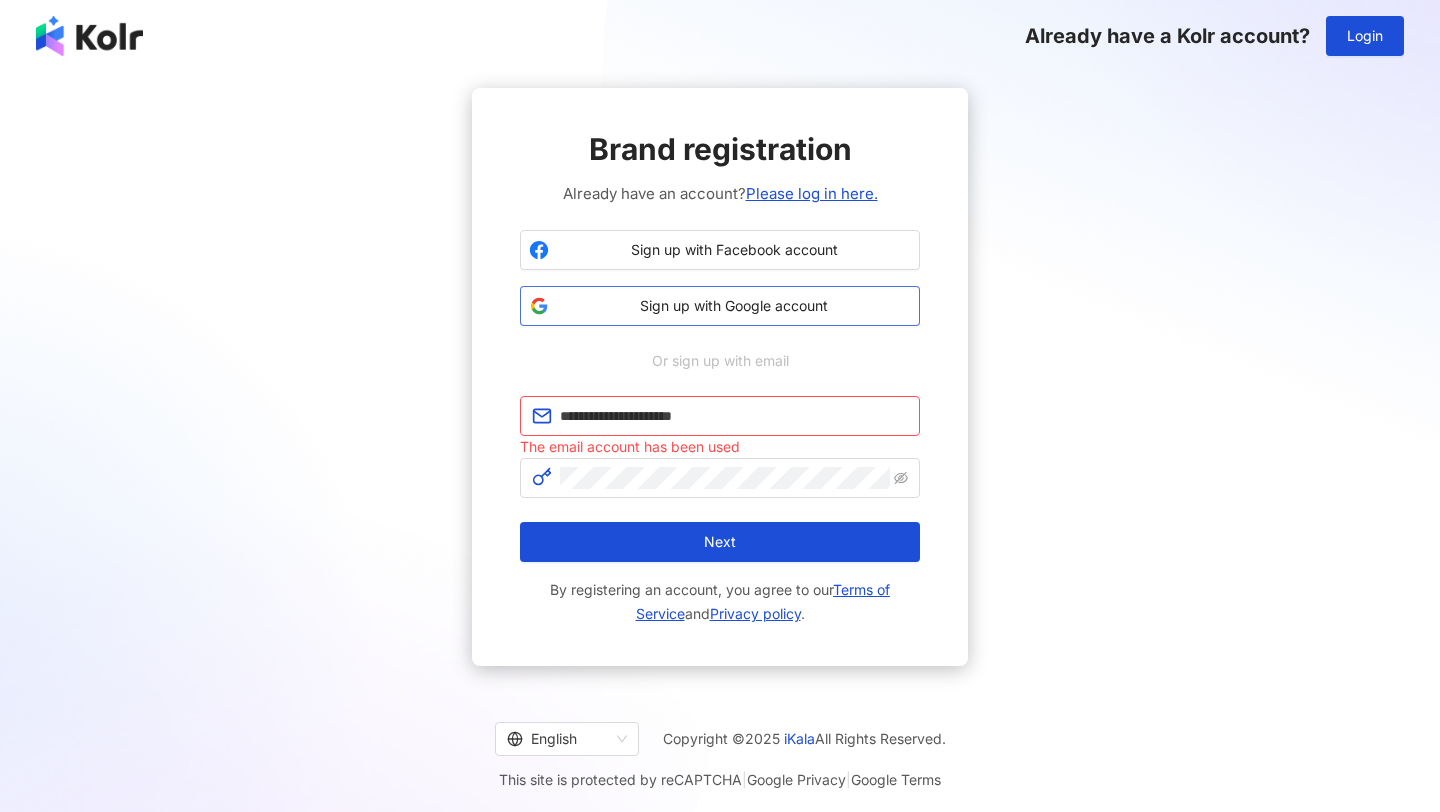 click on "Sign up with Google account" at bounding box center (734, 306) 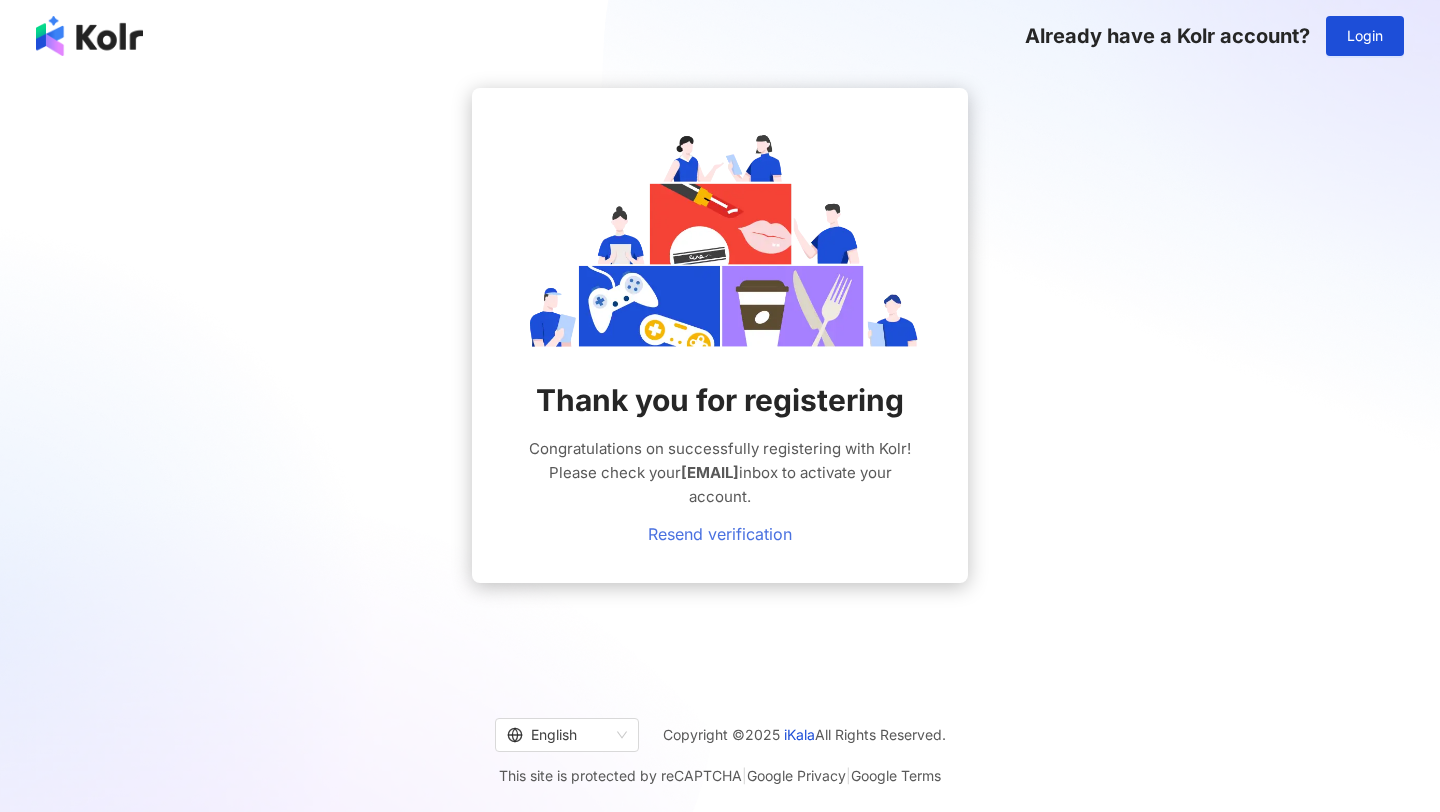 click on "Resend verification" at bounding box center [720, 534] 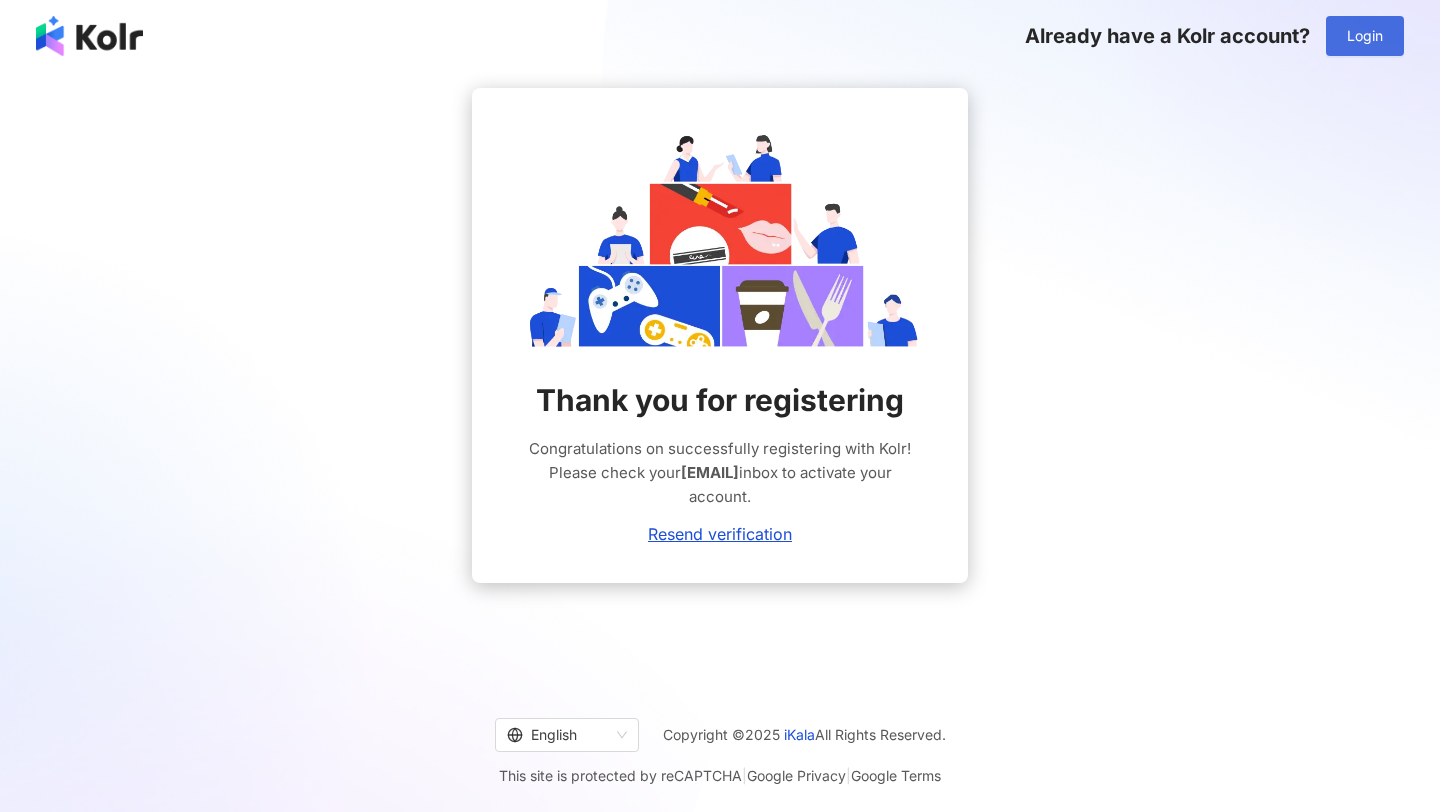 click on "Login" at bounding box center [1365, 36] 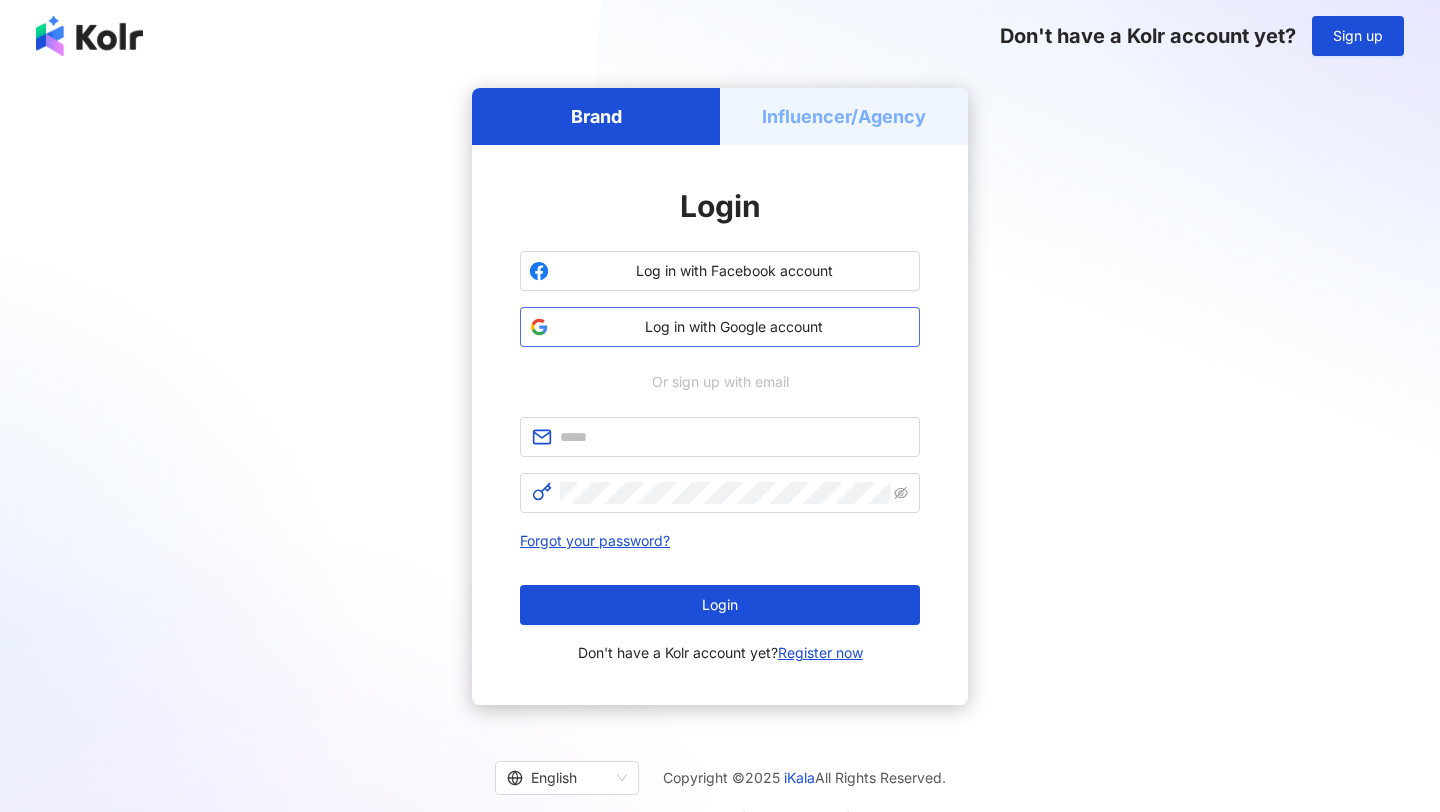 click on "Log in with Google account" at bounding box center [720, 327] 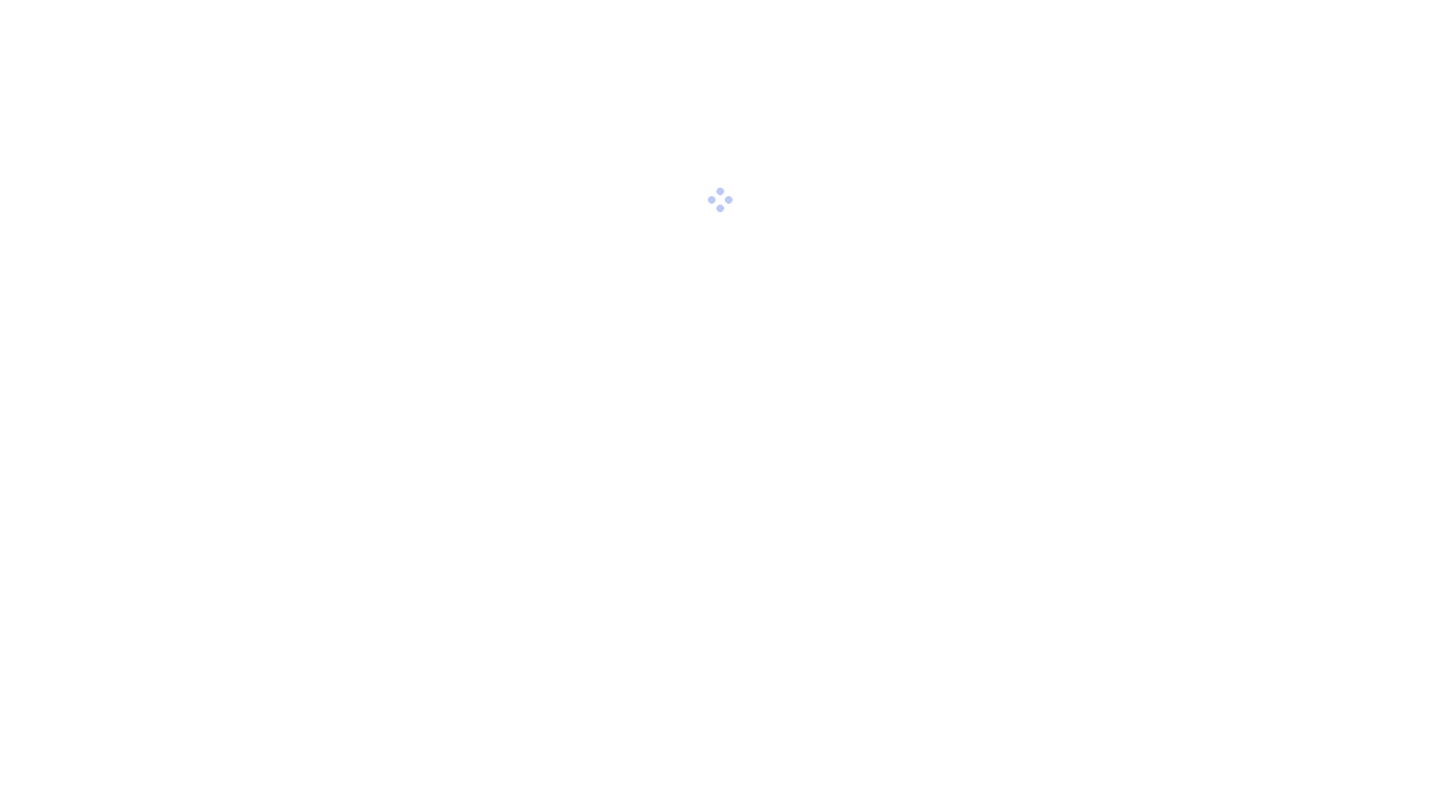 scroll, scrollTop: 0, scrollLeft: 0, axis: both 